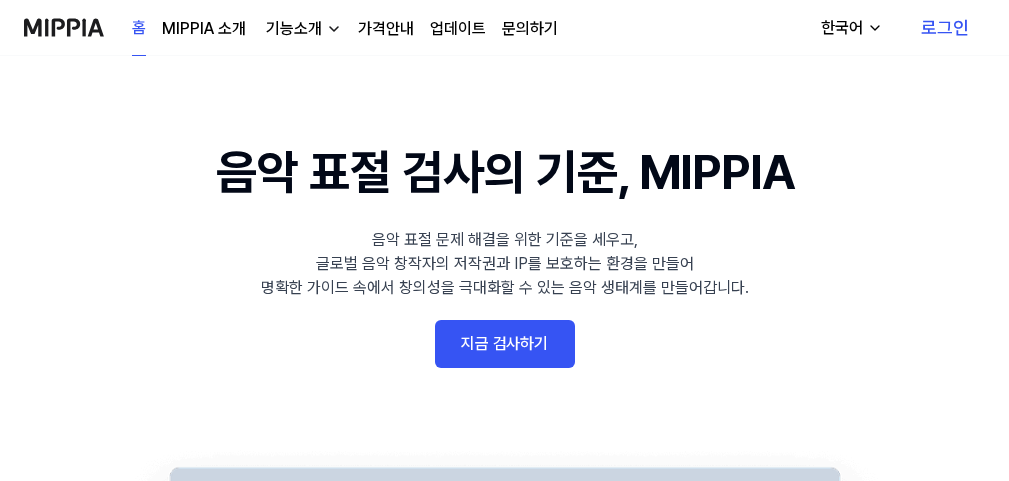 scroll, scrollTop: 0, scrollLeft: 0, axis: both 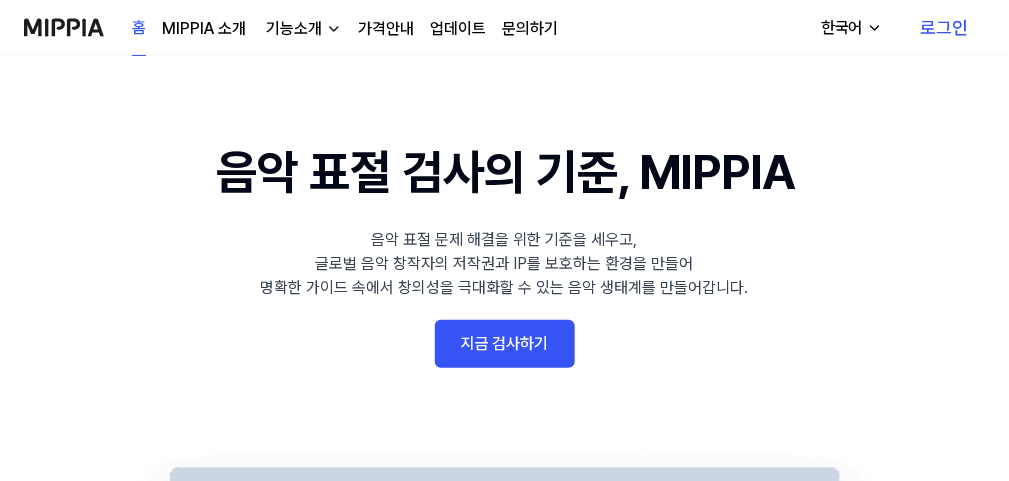 click on "지금 검사하기" at bounding box center [505, 344] 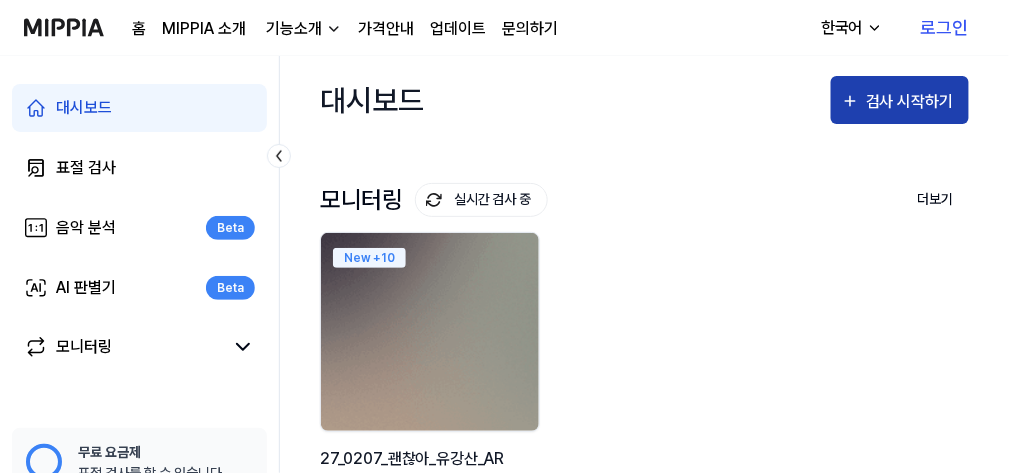 click on "검사 시작하기" at bounding box center (912, 102) 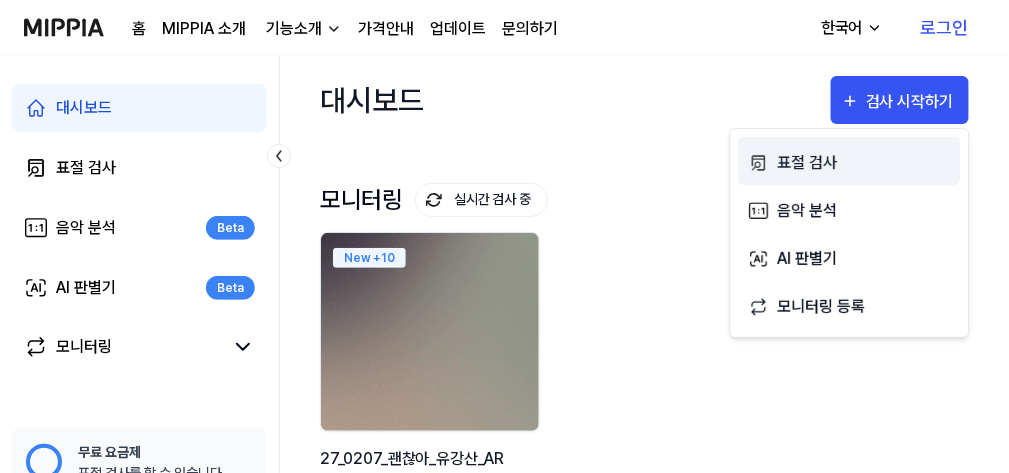 click on "표절 검사" at bounding box center (864, 163) 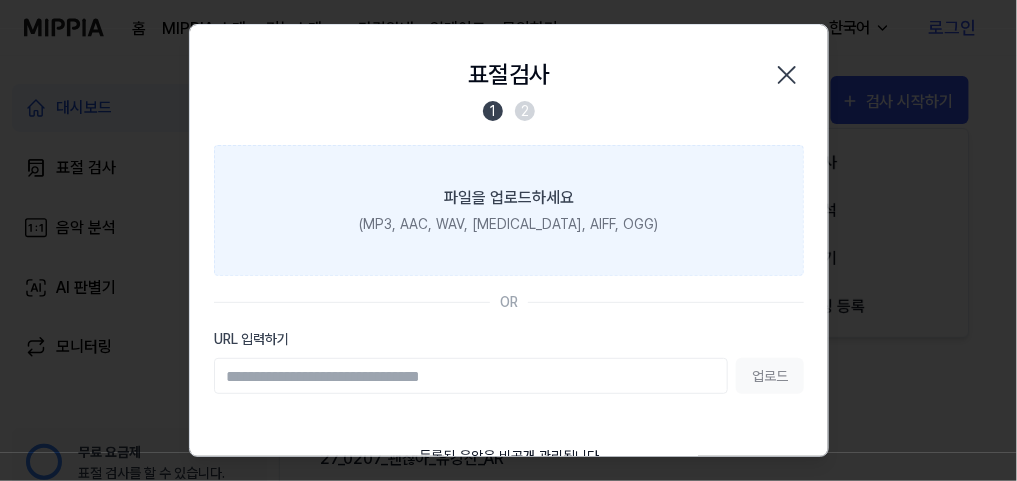 click on "파일을 업로드하세요 (MP3, AAC, WAV, [MEDICAL_DATA], AIFF, OGG)" at bounding box center [509, 210] 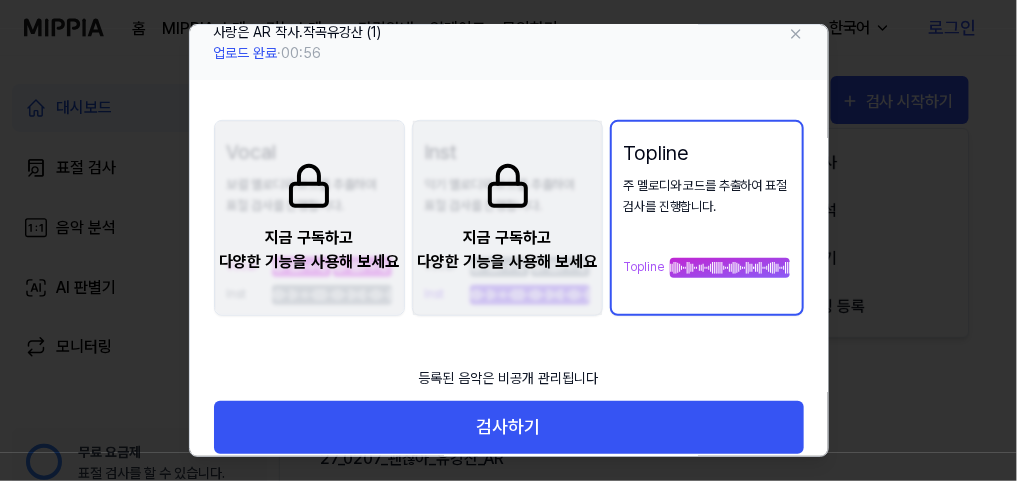 scroll, scrollTop: 161, scrollLeft: 0, axis: vertical 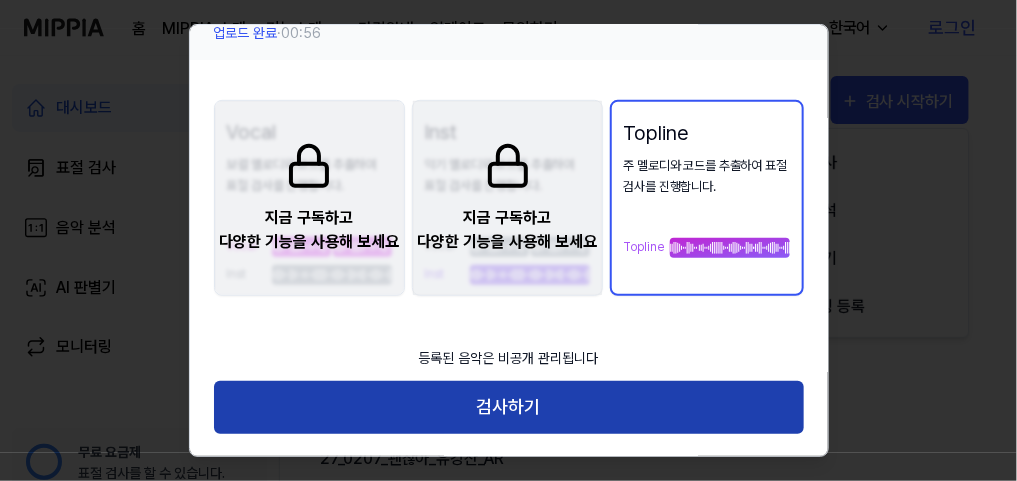 click on "검사하기" at bounding box center (509, 407) 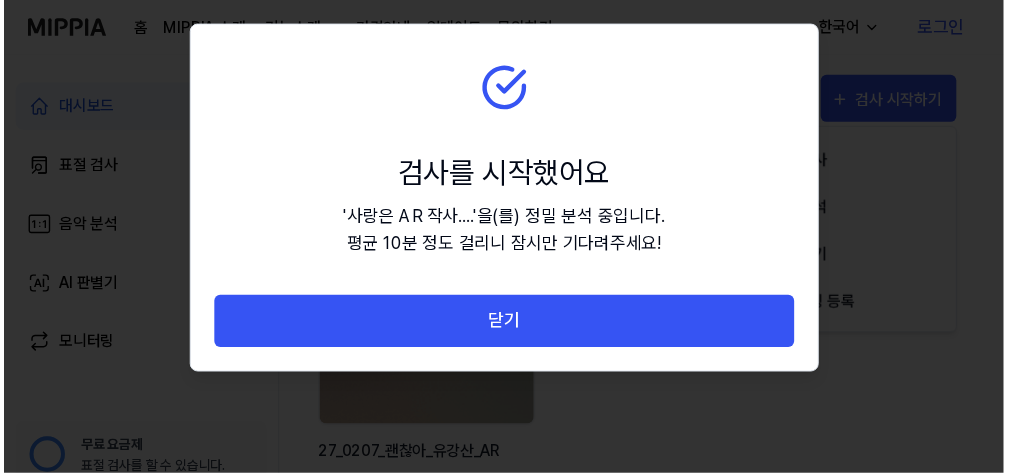 scroll, scrollTop: 0, scrollLeft: 0, axis: both 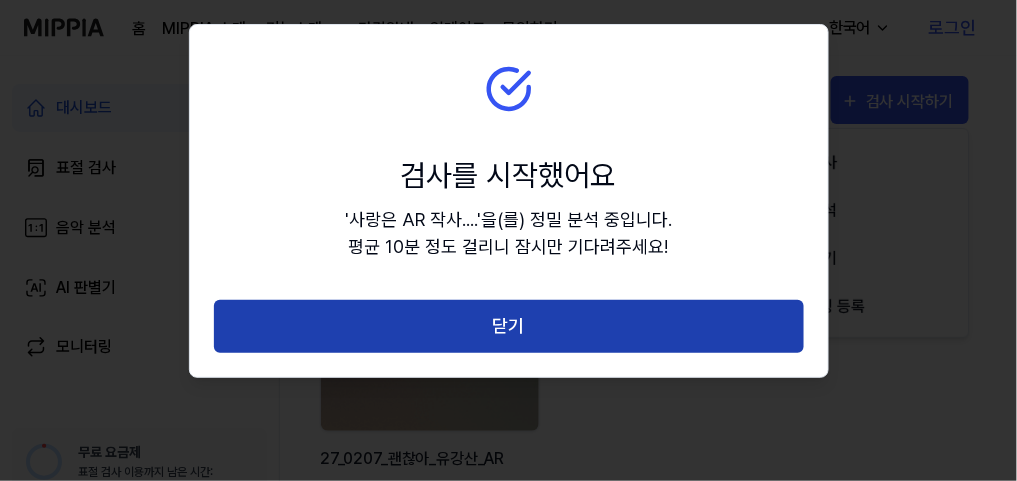 click on "닫기" at bounding box center [509, 326] 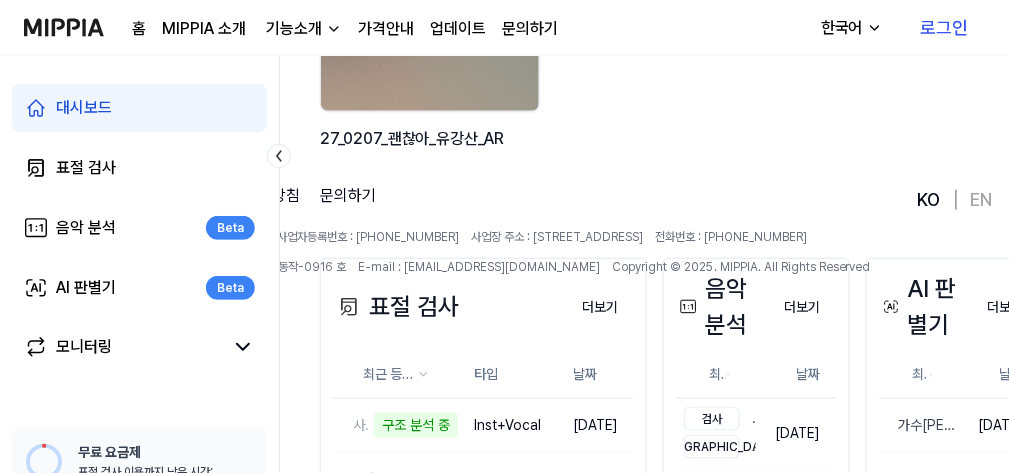 scroll, scrollTop: 480, scrollLeft: 0, axis: vertical 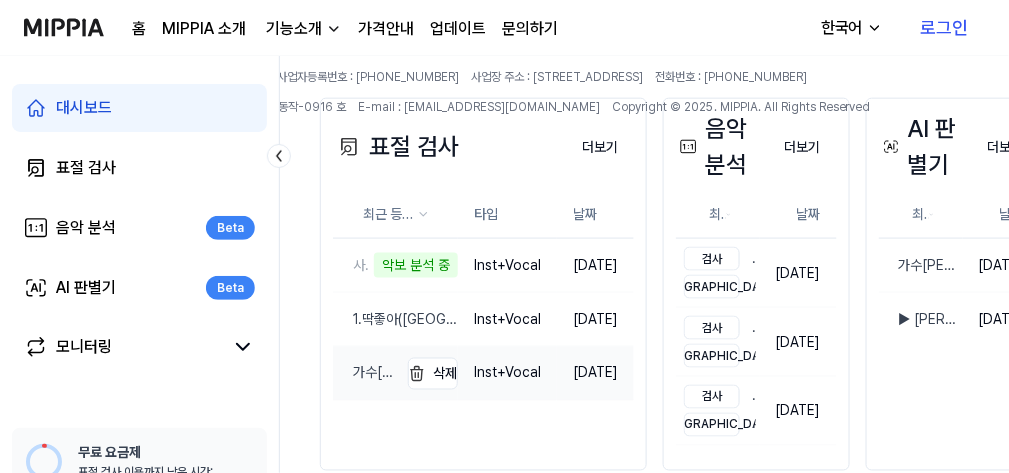 click on "가수[PERSON_NAME] 어른아이 (타이틀곡) 작사 곡 [PERSON_NAME] 편곡 [PERSON_NAME]" at bounding box center (365, 373) 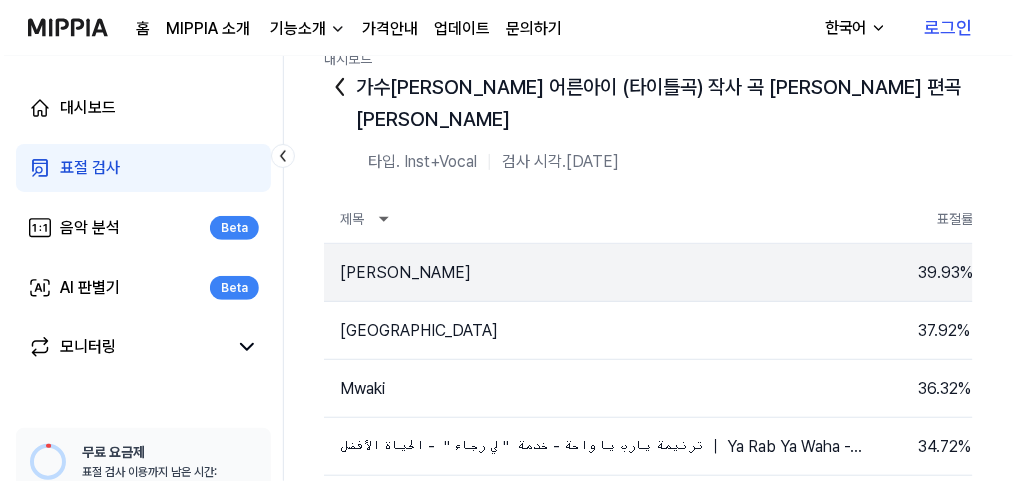 scroll, scrollTop: 0, scrollLeft: 0, axis: both 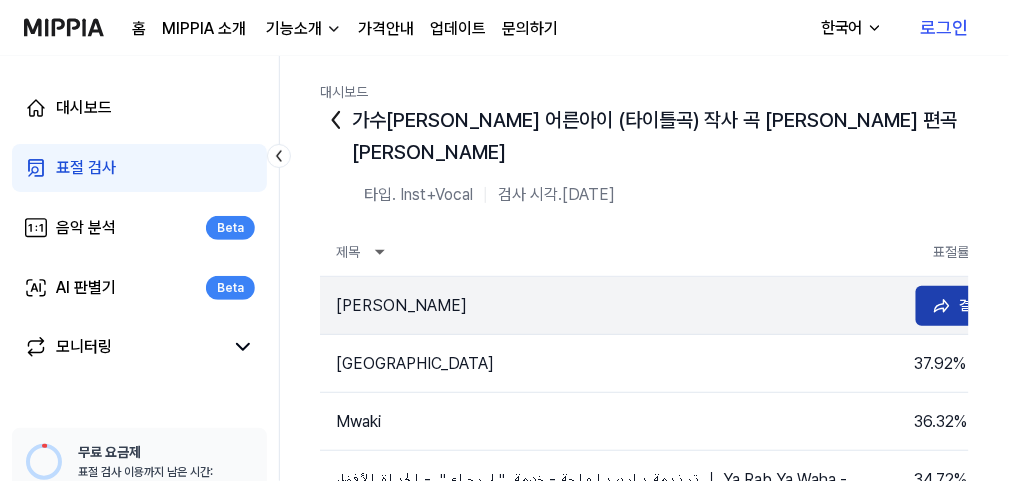 click 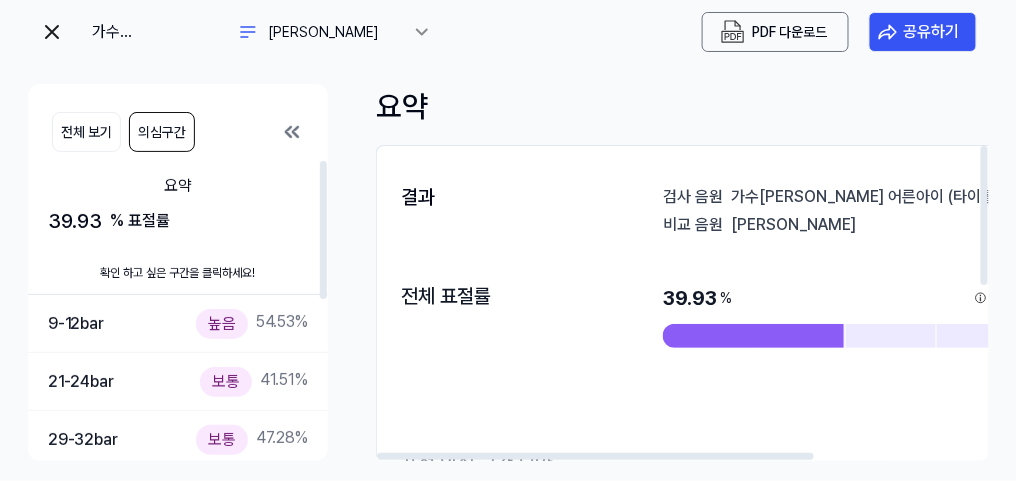 click on "의심구간" at bounding box center [162, 132] 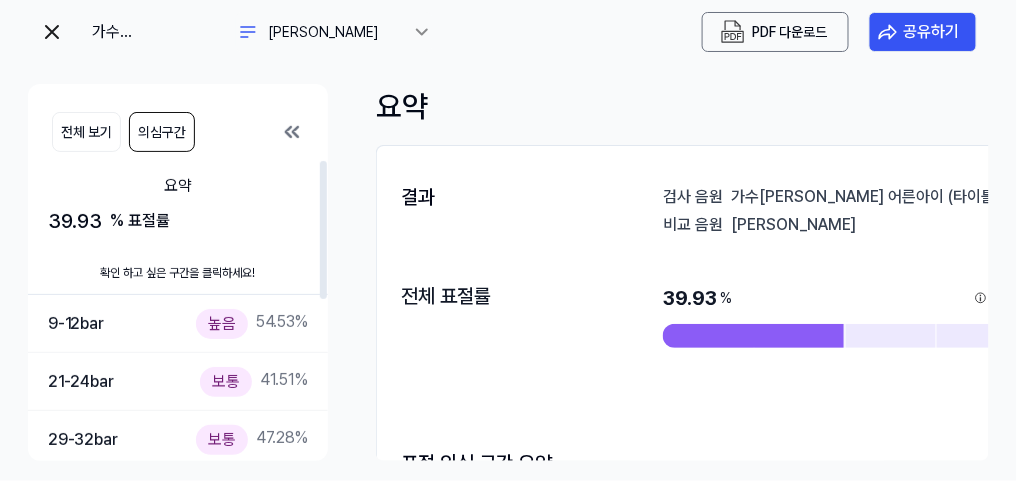 click on "의심구간" at bounding box center (162, 132) 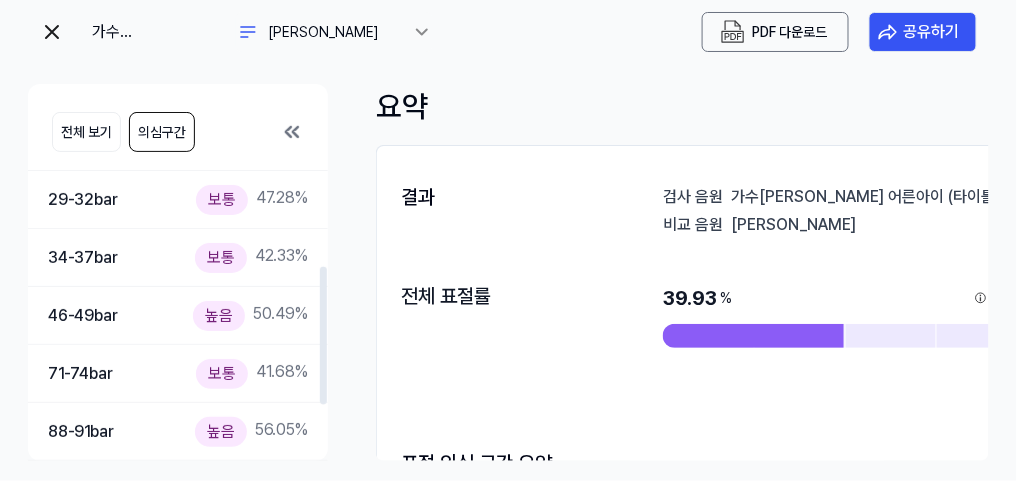 scroll, scrollTop: 80, scrollLeft: 0, axis: vertical 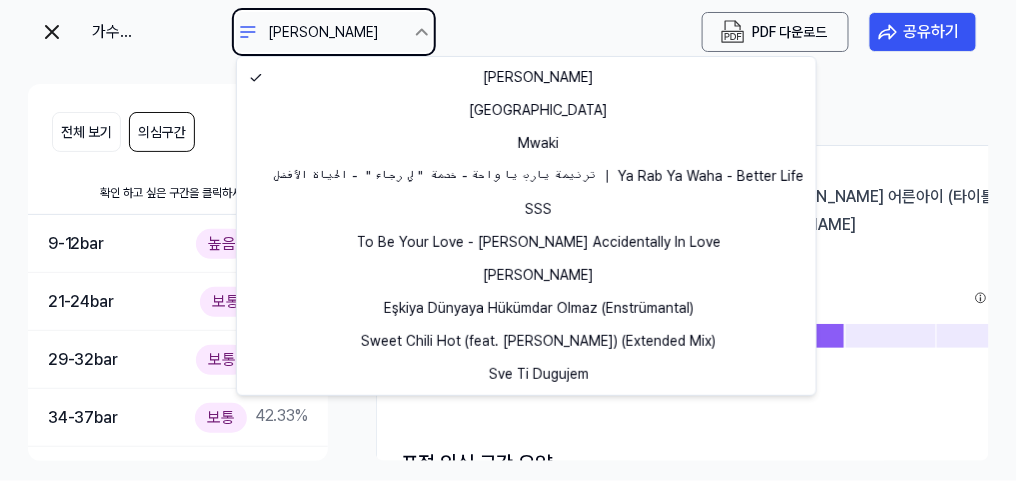 click on "가수[PERSON_NAME] 어른아이 (타이틀곡) 작사 곡 [PERSON_NAME] 편곡 [PERSON_NAME] [PERSON_NAME] PDF 다운로드 공유하기 전체 보기 의심구간 요약 39.93    %   표절률 확인 하고 싶은 구간을 [PERSON_NAME]!  9-12  bar 높음 54.53 %  21-24  bar 보통 41.51 %  29-32  bar 보통 47.28 %  34-37  bar 보통 42.33 %  46-49  bar 높음 50.49 %  71-74  bar 보통 41.68 %  88-91  bar 높음 56.05 %  96-99  bar 높음 58.6 %  100-103  bar 높음 56.94 % 요약 결과 검사 음원 가수[PERSON_NAME] 어른아이 (타이틀곡) 작사 곡 [PERSON_NAME] 편곡 [PERSON_NAME] 비교 음원 [PERSON_NAME] 전체 표절률 39.93 % 표절률 판단 기준 낮음 표절 의심 구간 요약 검사 음원 가수[PERSON_NAME] 어른아이 (타이틀곡) 작사 곡 [PERSON_NAME] 편곡 [PERSON_NAME] 비교 음원 [PERSON_NAME] 1 9 17 24 32 40 47 55 63 70 78 86 93 101 109 116 124 132 139 147 155 163 170 178 186 193 201 209 1 9 17 24 32 40 47 55 63 70 78 86 93 101 109 116 124 132 139 147 155 163 170 178 186 193 201 209" at bounding box center (508, 240) 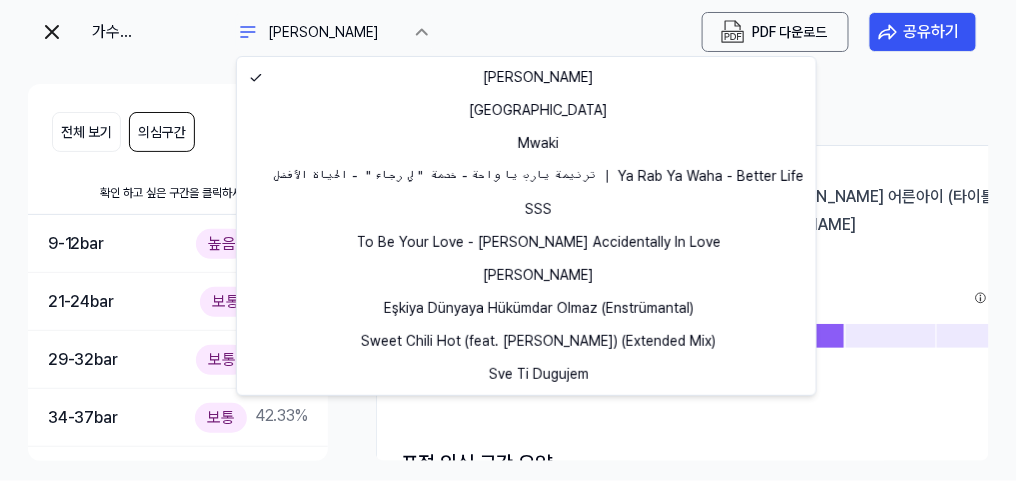 click on "가수[PERSON_NAME] 어른아이 (타이틀곡) 작사 곡 [PERSON_NAME] 편곡 [PERSON_NAME] [PERSON_NAME] PDF 다운로드 공유하기 전체 보기 의심구간 요약 39.93    %   표절률 확인 하고 싶은 구간을 [PERSON_NAME]!  9-12  bar 높음 54.53 %  21-24  bar 보통 41.51 %  29-32  bar 보통 47.28 %  34-37  bar 보통 42.33 %  46-49  bar 높음 50.49 %  71-74  bar 보통 41.68 %  88-91  bar 높음 56.05 %  96-99  bar 높음 58.6 %  100-103  bar 높음 56.94 % 요약 결과 검사 음원 가수[PERSON_NAME] 어른아이 (타이틀곡) 작사 곡 [PERSON_NAME] 편곡 [PERSON_NAME] 비교 음원 [PERSON_NAME] 전체 표절률 39.93 % 표절률 판단 기준 낮음 표절 의심 구간 요약 검사 음원 가수[PERSON_NAME] 어른아이 (타이틀곡) 작사 곡 [PERSON_NAME] 편곡 [PERSON_NAME] 비교 음원 [PERSON_NAME] 1 9 17 24 32 40 47 55 63 70 78 86 93 101 109 116 124 132 139 147 155 163 170 178 186 193 201 209 1 9 17 24 32 40 47 55 63 70 78 86 93 101 109 116 124 132 139 147 155 163 170 178 186 193 201 209" at bounding box center (508, 240) 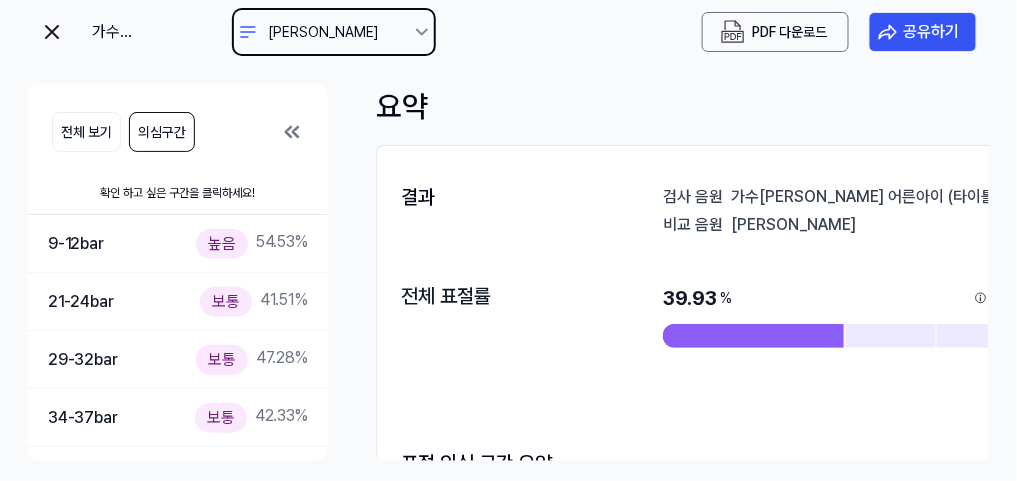click on "가수[PERSON_NAME] 어른아이 (타이틀곡) 작사 곡 [PERSON_NAME] 편곡 [PERSON_NAME] [PERSON_NAME] PDF 다운로드 공유하기 전체 보기 의심구간 요약 39.93    %   표절률 확인 하고 싶은 구간을 [PERSON_NAME]!  9-12  bar 높음 54.53 %  21-24  bar 보통 41.51 %  29-32  bar 보통 47.28 %  34-37  bar 보통 42.33 %  46-49  bar 높음 50.49 %  71-74  bar 보통 41.68 %  88-91  bar 높음 56.05 %  96-99  bar 높음 58.6 %  100-103  bar 높음 56.94 % 요약 결과 검사 음원 가수[PERSON_NAME] 어른아이 (타이틀곡) 작사 곡 [PERSON_NAME] 편곡 [PERSON_NAME] 비교 음원 [PERSON_NAME] 전체 표절률 39.93 % 표절률 판단 기준 낮음 표절 의심 구간 요약 검사 음원 가수[PERSON_NAME] 어른아이 (타이틀곡) 작사 곡 [PERSON_NAME] 편곡 [PERSON_NAME] 비교 음원 [PERSON_NAME] 1 9 17 24 32 40 47 55 63 70 78 86 93 101 109 116 124 132 139 147 155 163 170 178 186 193 201 209 1 9 17 24 32 40 47 55 63 70 78 86 93 101 109 116 124 132 139 147 155 163 170 178 186 193 201 209" at bounding box center [508, 240] 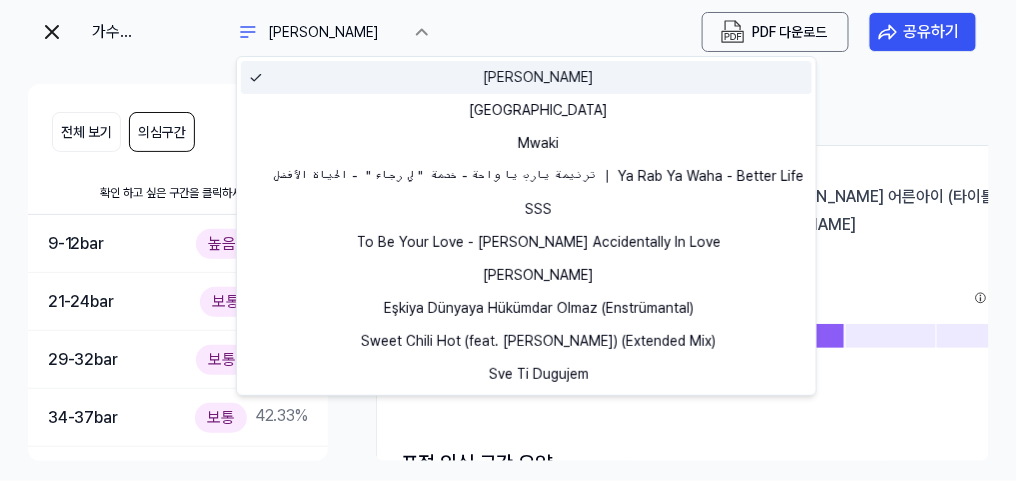 click on "[PERSON_NAME]" at bounding box center (526, 77) 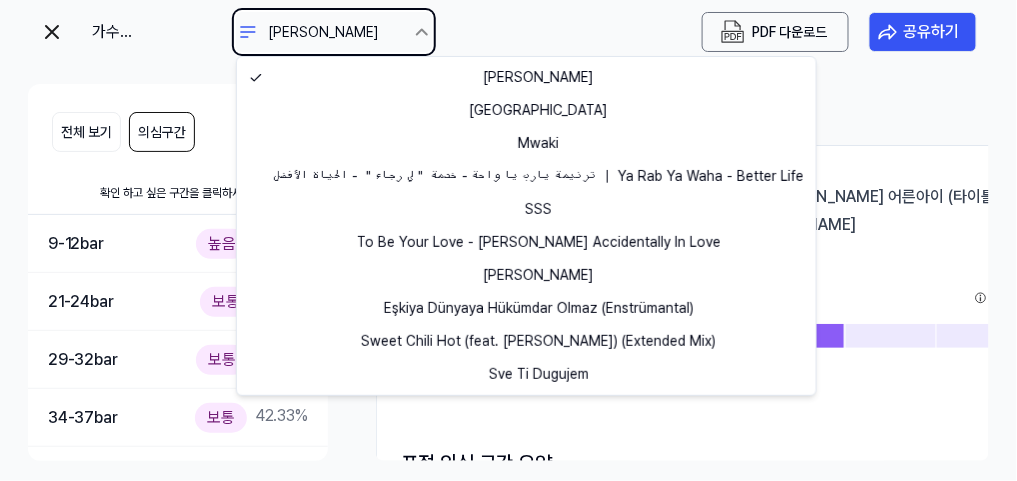 click on "가수[PERSON_NAME] 어른아이 (타이틀곡) 작사 곡 [PERSON_NAME] 편곡 [PERSON_NAME] [PERSON_NAME] PDF 다운로드 공유하기 전체 보기 의심구간 요약 39.93    %   표절률 확인 하고 싶은 구간을 [PERSON_NAME]!  9-12  bar 높음 54.53 %  21-24  bar 보통 41.51 %  29-32  bar 보통 47.28 %  34-37  bar 보통 42.33 %  46-49  bar 높음 50.49 %  71-74  bar 보통 41.68 %  88-91  bar 높음 56.05 %  96-99  bar 높음 58.6 %  100-103  bar 높음 56.94 % 요약 결과 검사 음원 가수[PERSON_NAME] 어른아이 (타이틀곡) 작사 곡 [PERSON_NAME] 편곡 [PERSON_NAME] 비교 음원 [PERSON_NAME] 전체 표절률 39.93 % 표절률 판단 기준 낮음 표절 의심 구간 요약 검사 음원 가수[PERSON_NAME] 어른아이 (타이틀곡) 작사 곡 [PERSON_NAME] 편곡 [PERSON_NAME] 비교 음원 [PERSON_NAME] 1 9 17 24 32 40 47 55 63 70 78 86 93 101 109 116 124 132 139 147 155 163 170 178 186 193 201 209 1 9 17 24 32 40 47 55 63 70 78 86 93 101 109 116 124 132 139 147 155 163 170 178 186 193 201 209" at bounding box center [508, 240] 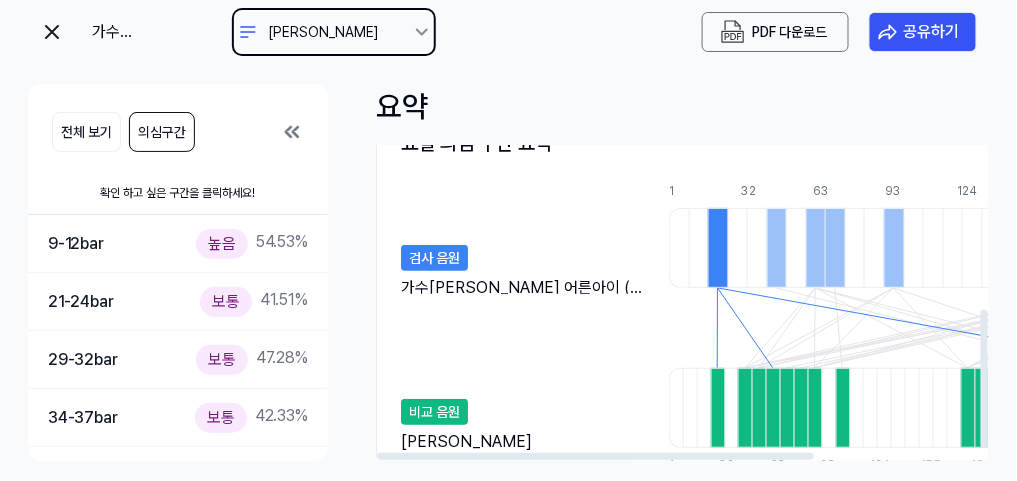scroll, scrollTop: 400, scrollLeft: 0, axis: vertical 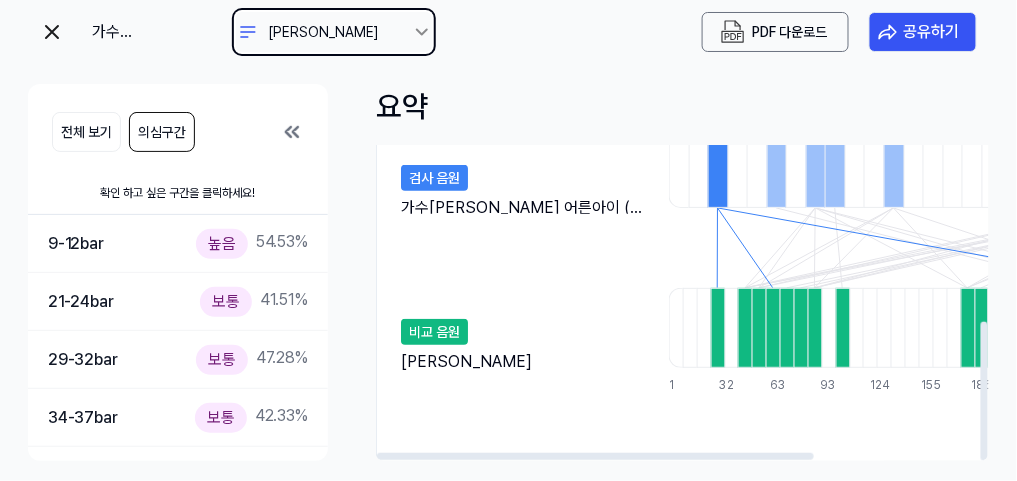 click at bounding box center (718, 168) 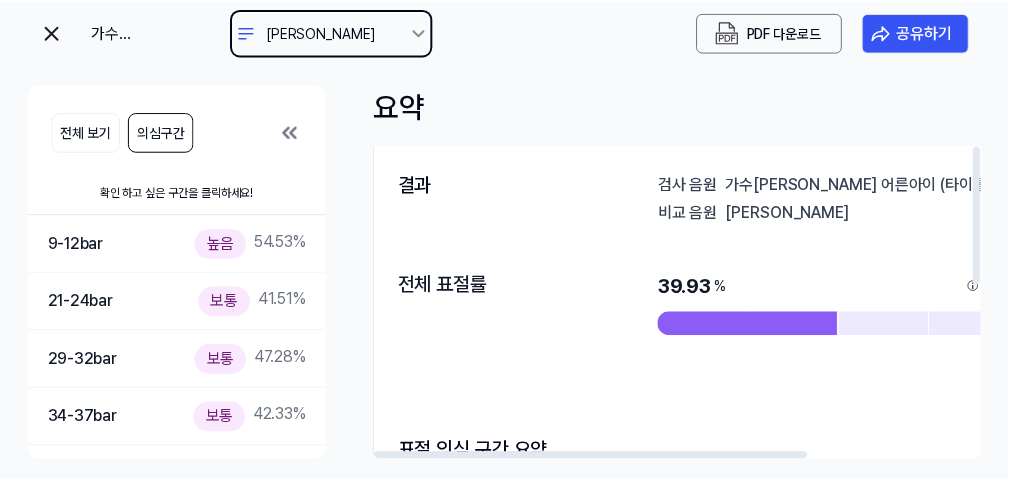 scroll, scrollTop: 0, scrollLeft: 0, axis: both 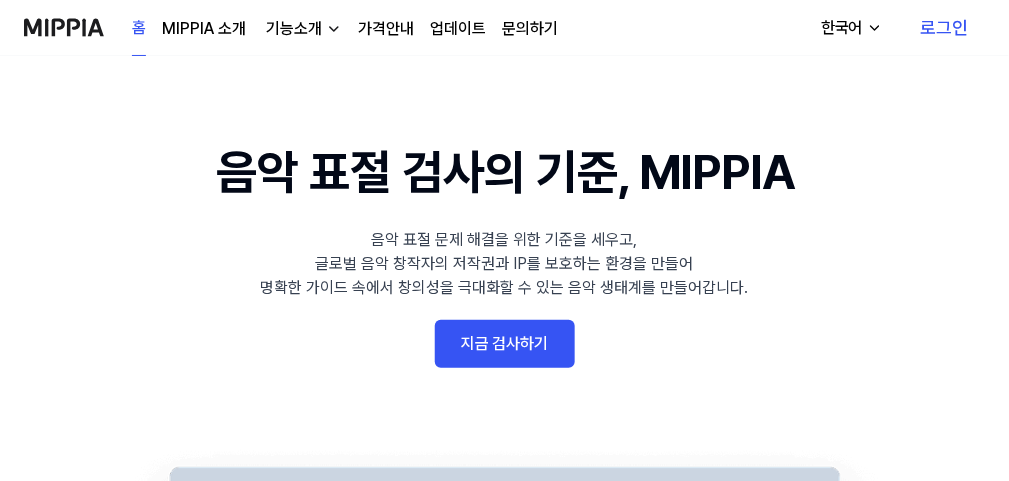 click on "지금 검사하기" at bounding box center [505, 344] 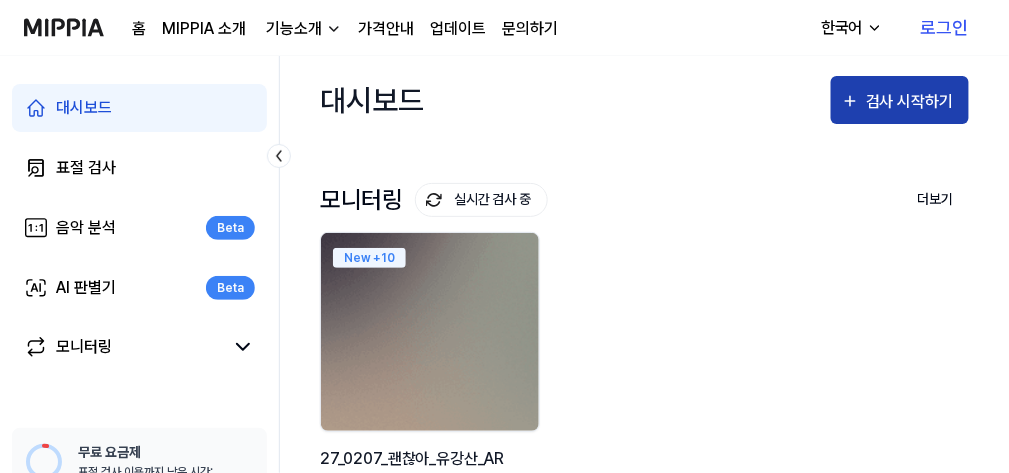 click on "검사 시작하기" at bounding box center [912, 102] 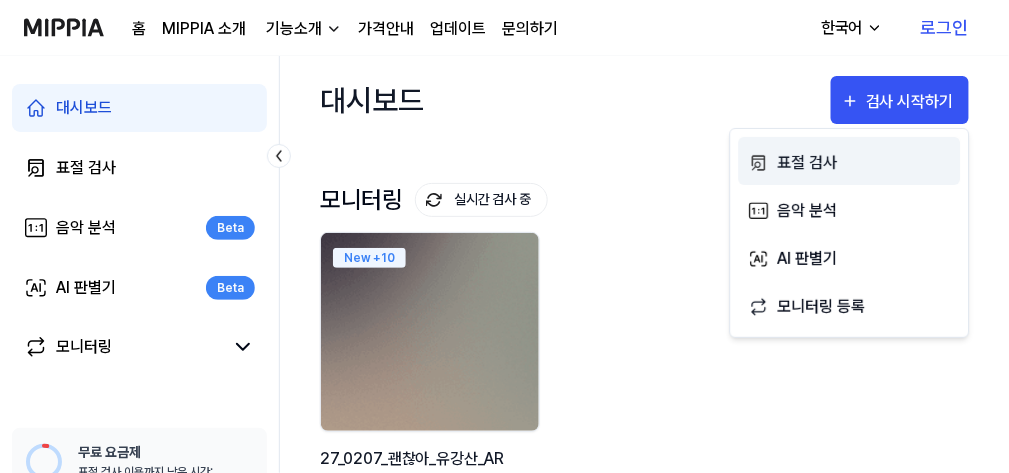 click on "표절 검사" at bounding box center (864, 163) 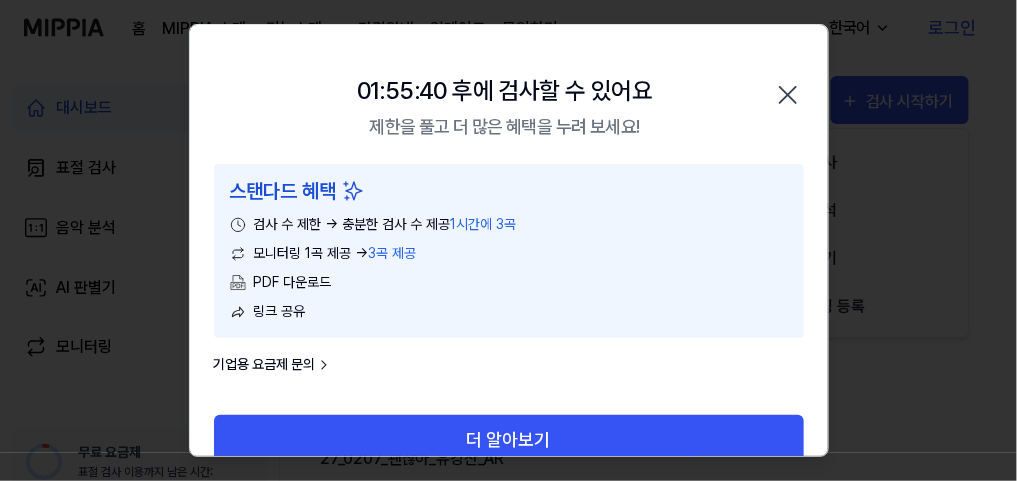 click 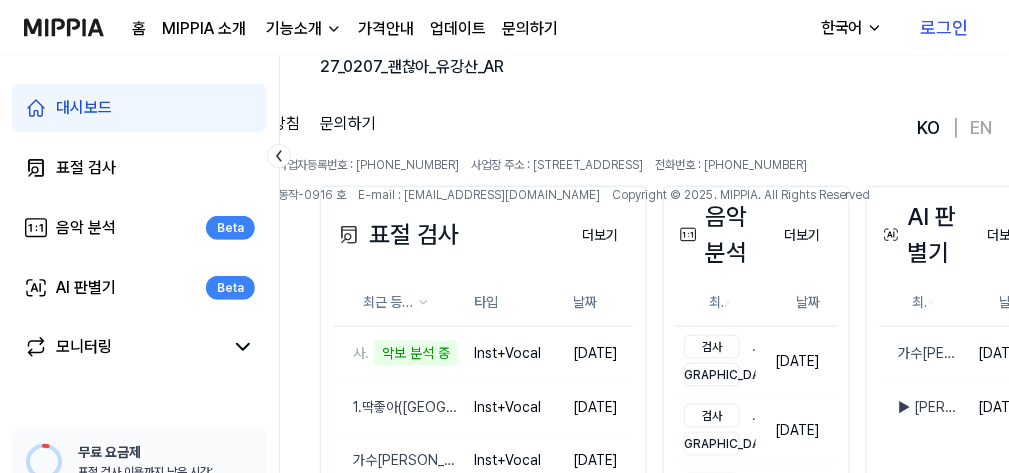 scroll, scrollTop: 400, scrollLeft: 0, axis: vertical 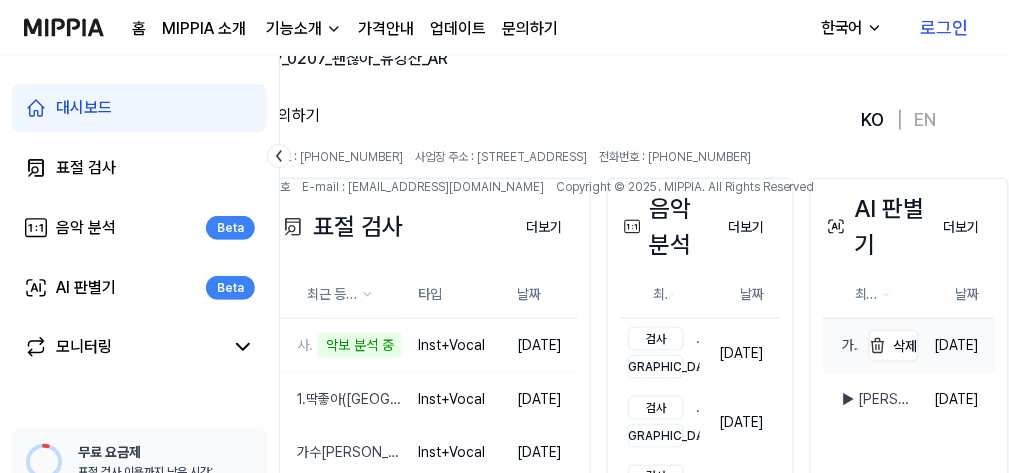 click on "가수[PERSON_NAME] 어른아이 (타이틀곡) 작사 곡 [PERSON_NAME] 편곡 [PERSON_NAME]" at bounding box center [841, 345] 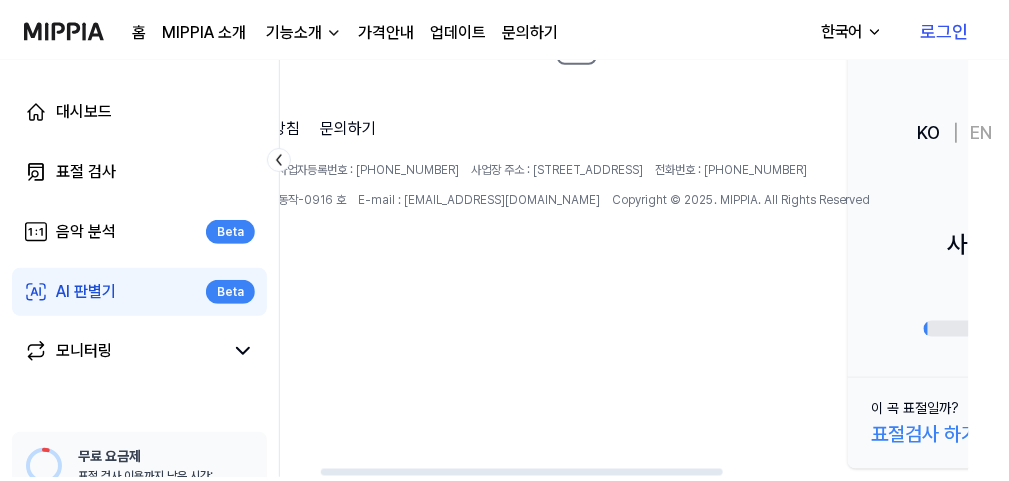 scroll, scrollTop: 0, scrollLeft: 0, axis: both 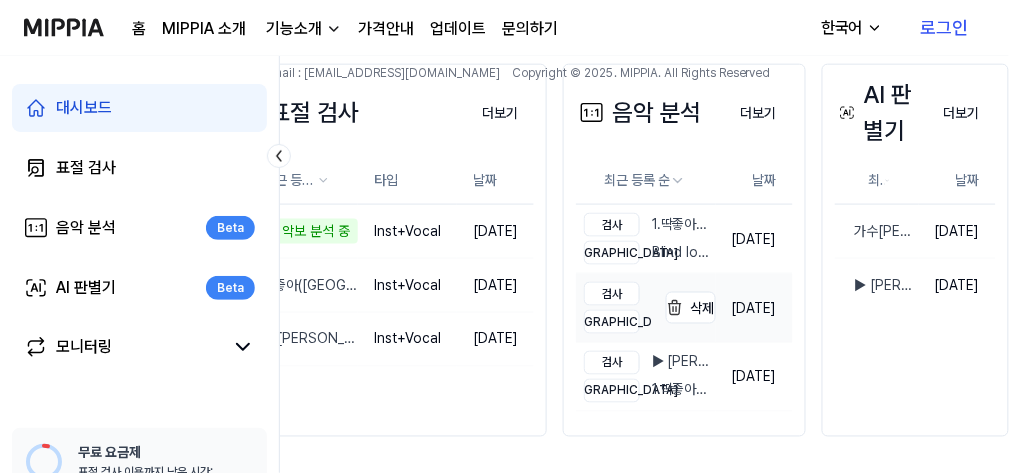 click on "검사" at bounding box center (612, 294) 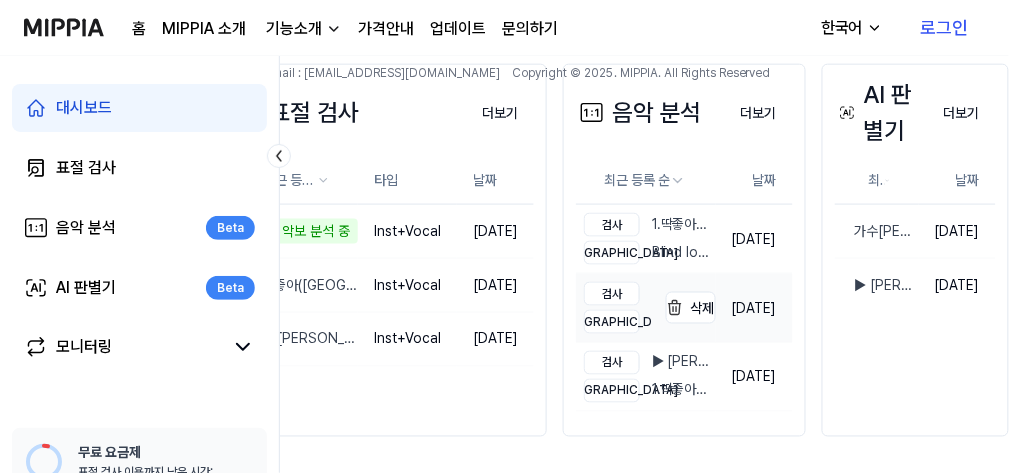 scroll, scrollTop: 0, scrollLeft: 0, axis: both 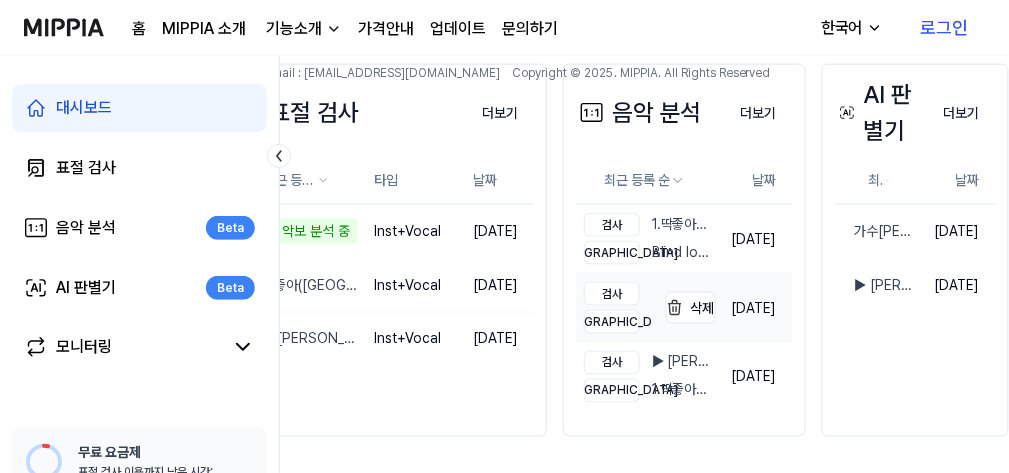click on "[DEMOGRAPHIC_DATA]" at bounding box center [612, 322] 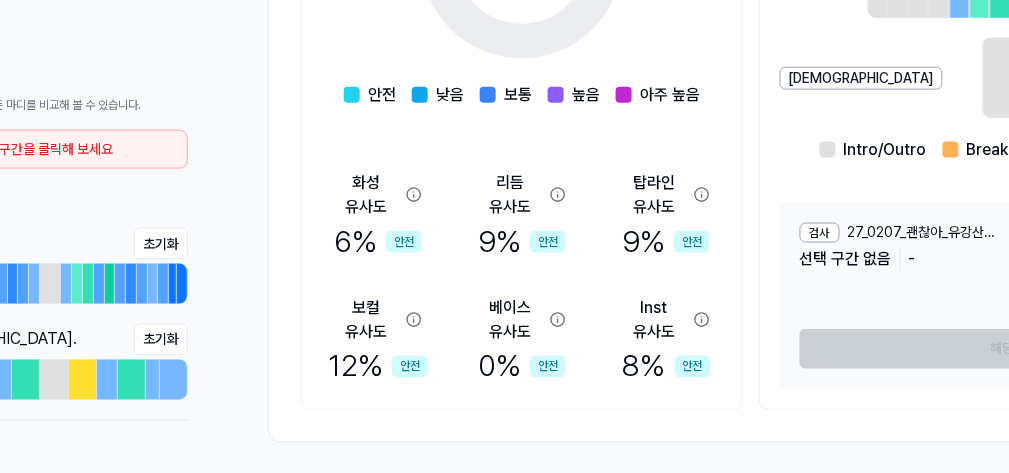 scroll, scrollTop: 99, scrollLeft: 132, axis: both 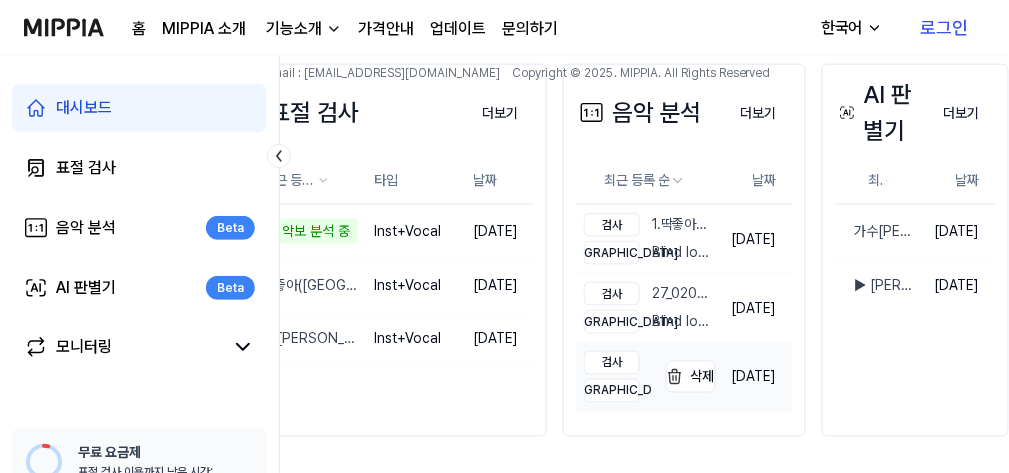 click on "검사" at bounding box center [612, 363] 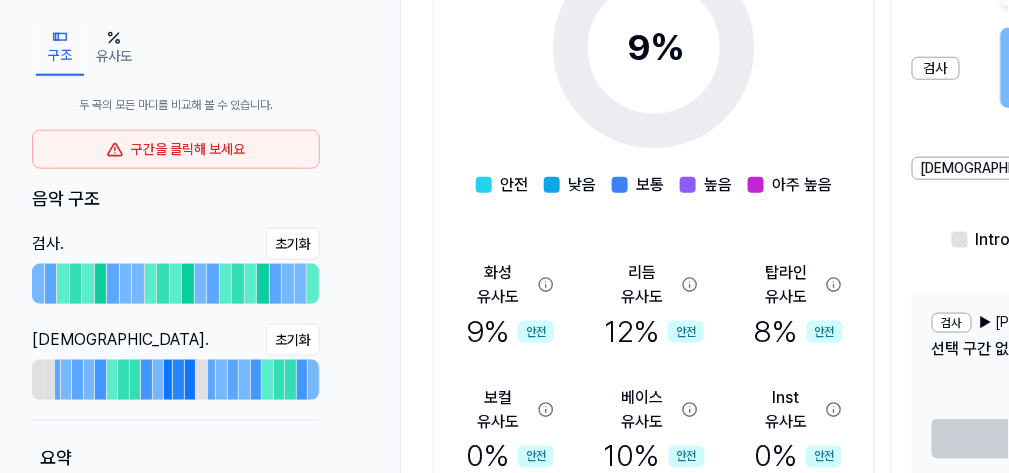scroll, scrollTop: 400, scrollLeft: 0, axis: vertical 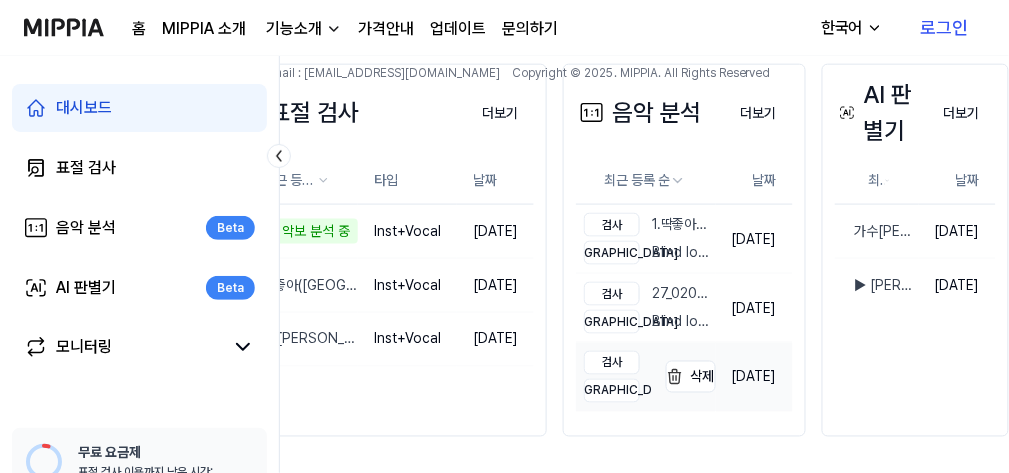 click on "[DEMOGRAPHIC_DATA]" at bounding box center (612, 391) 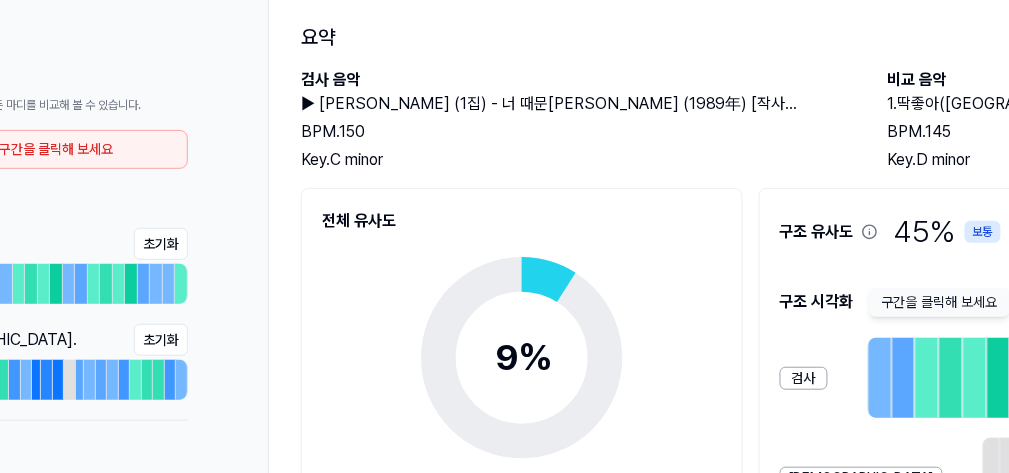scroll, scrollTop: 160, scrollLeft: 132, axis: both 